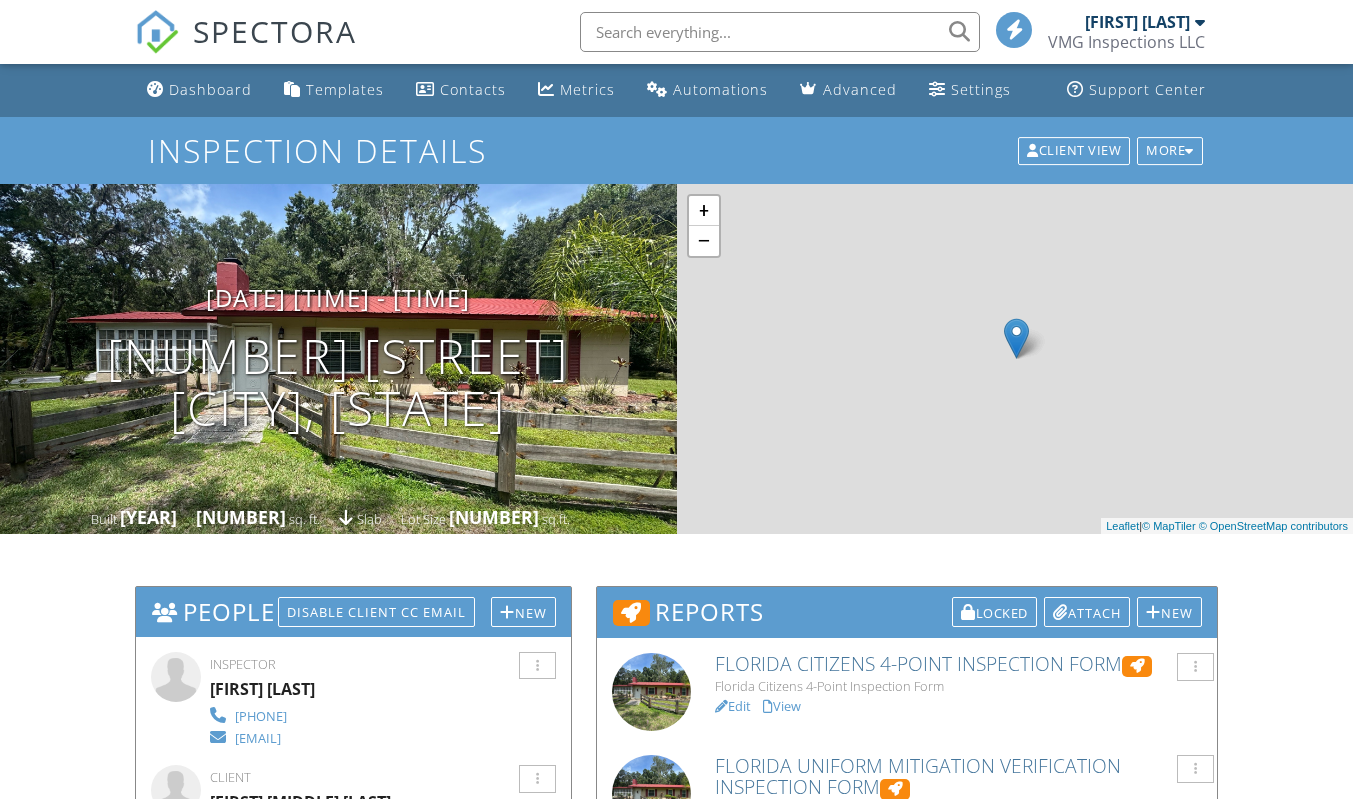 scroll, scrollTop: 0, scrollLeft: 0, axis: both 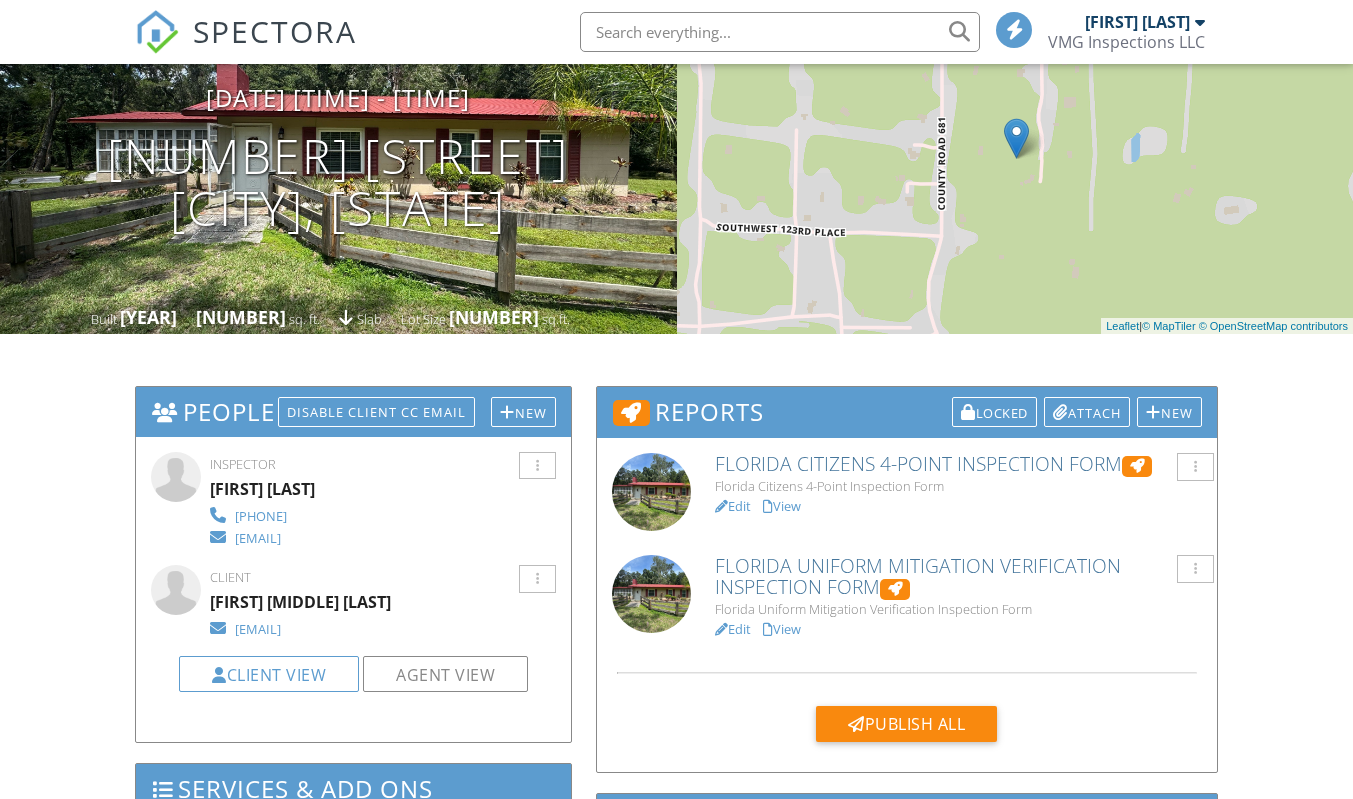 click on "Edit" at bounding box center (733, 506) 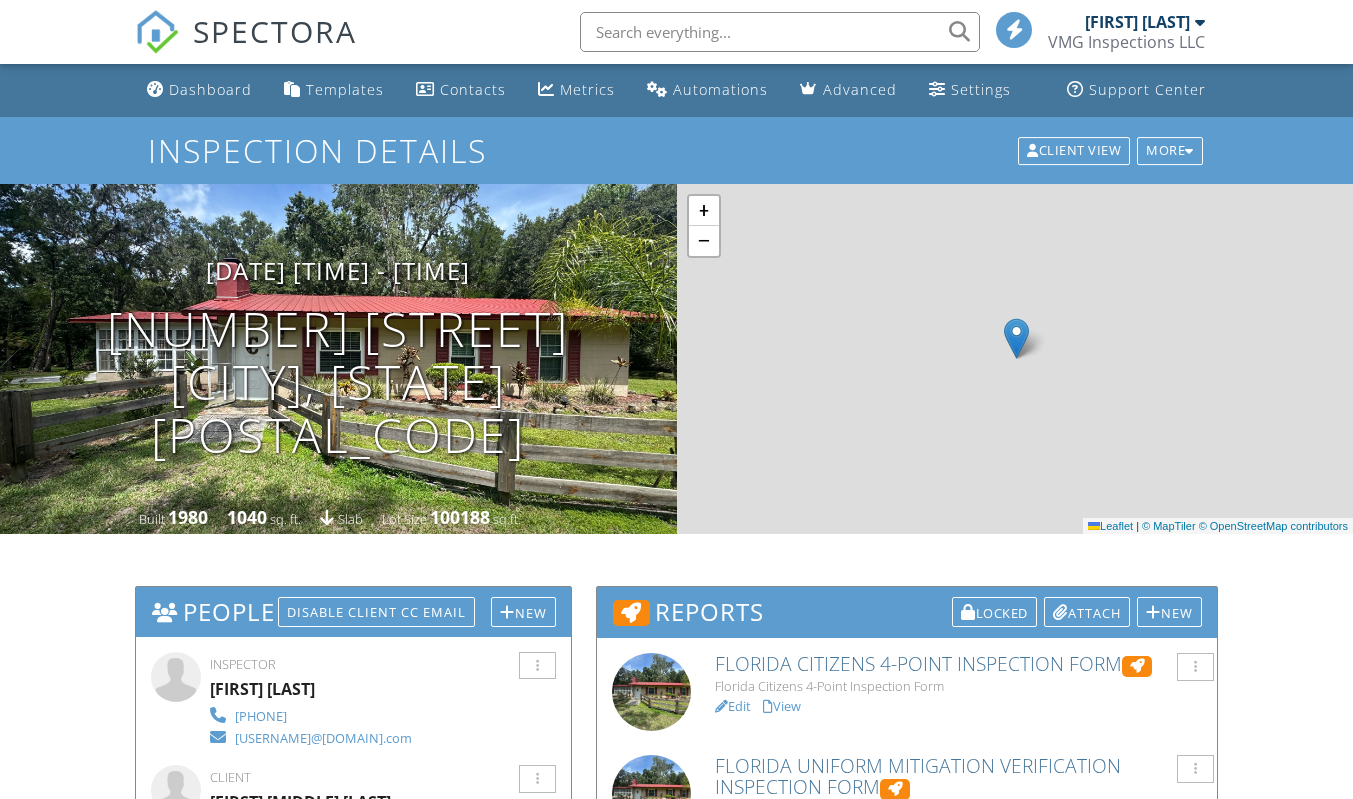 scroll, scrollTop: 0, scrollLeft: 0, axis: both 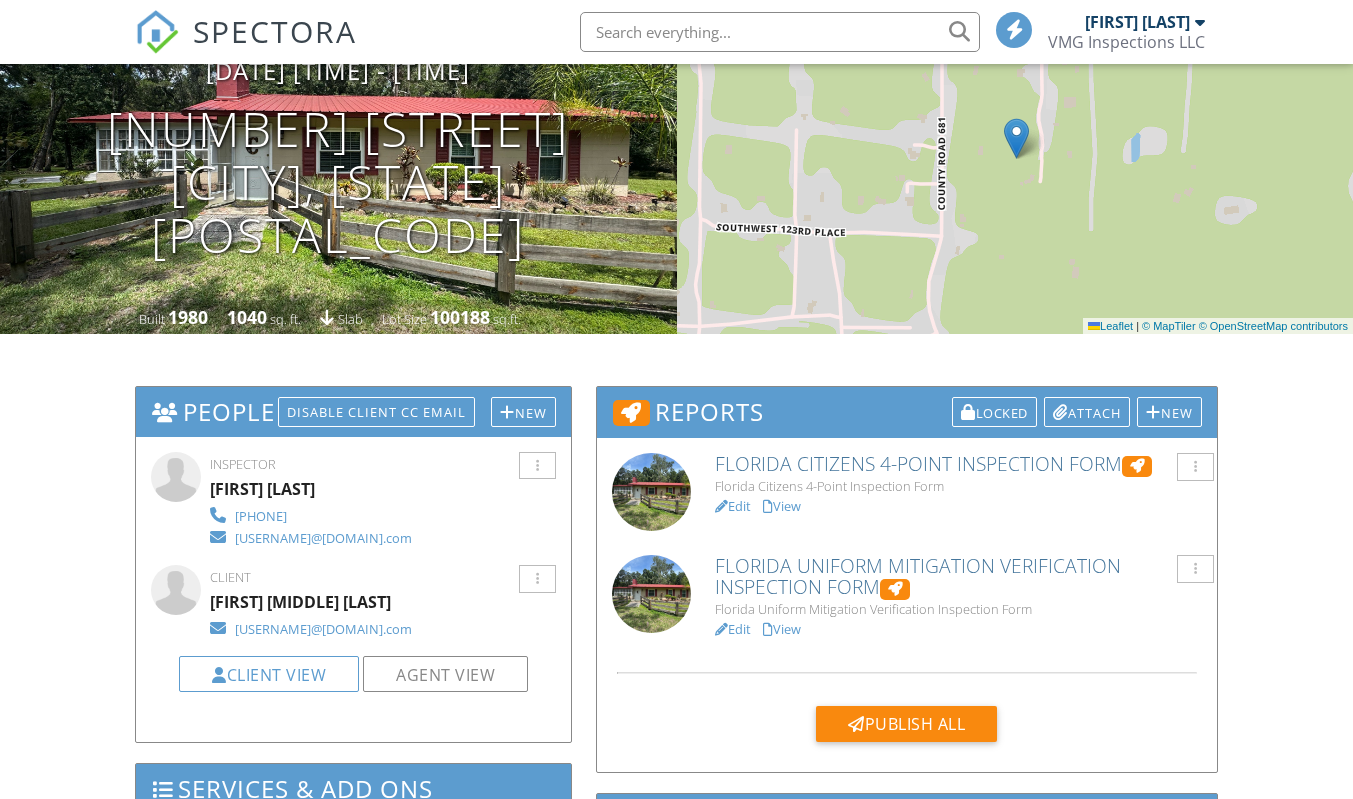 click on "View" at bounding box center (782, 506) 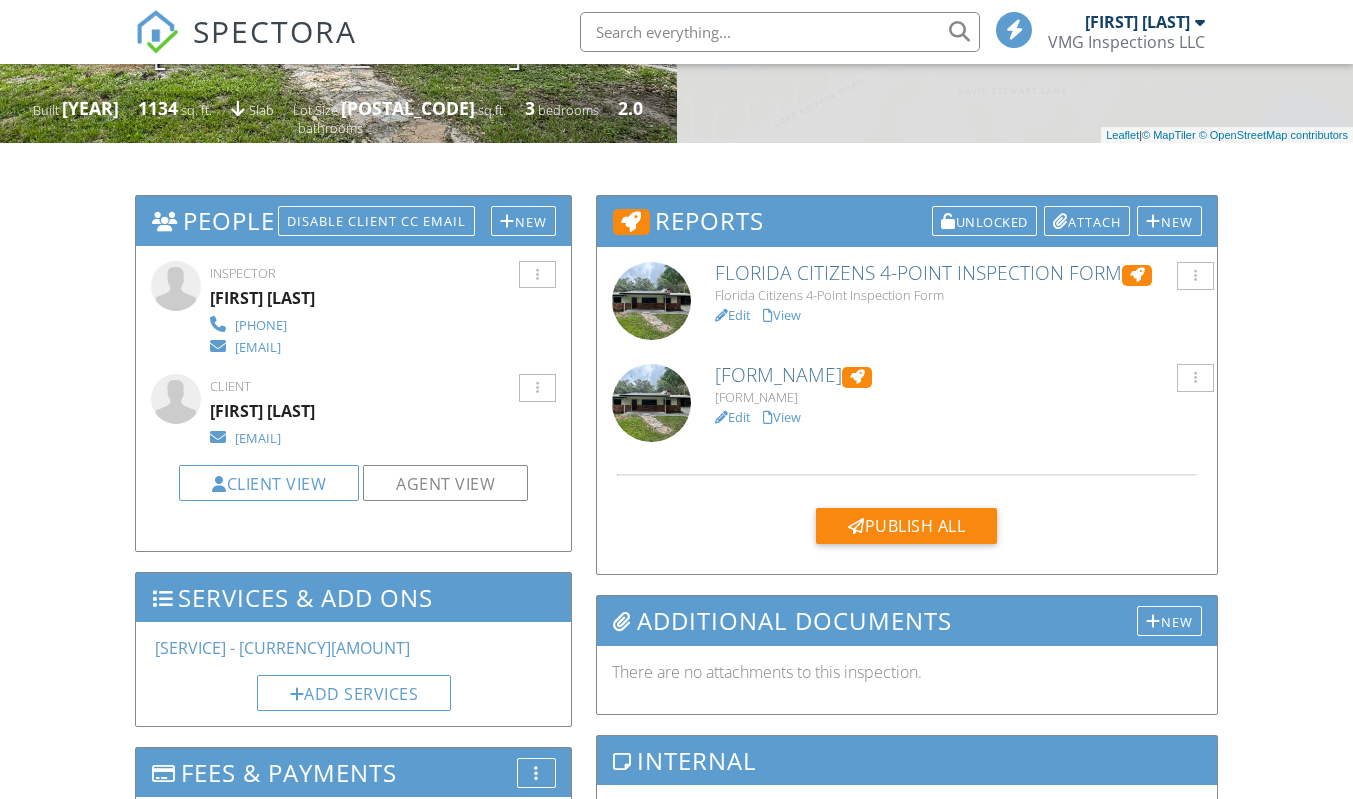 scroll, scrollTop: 400, scrollLeft: 0, axis: vertical 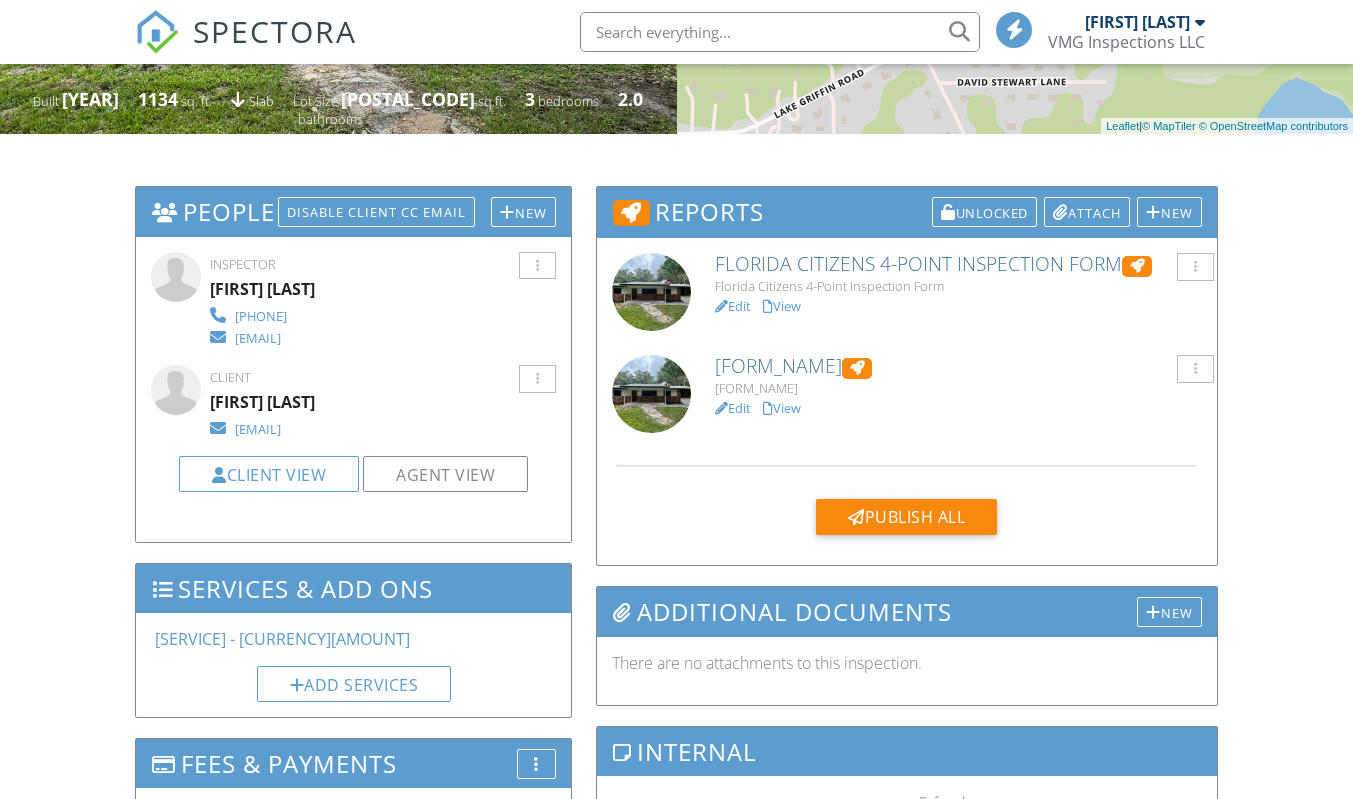 click on "Edit" at bounding box center (733, 408) 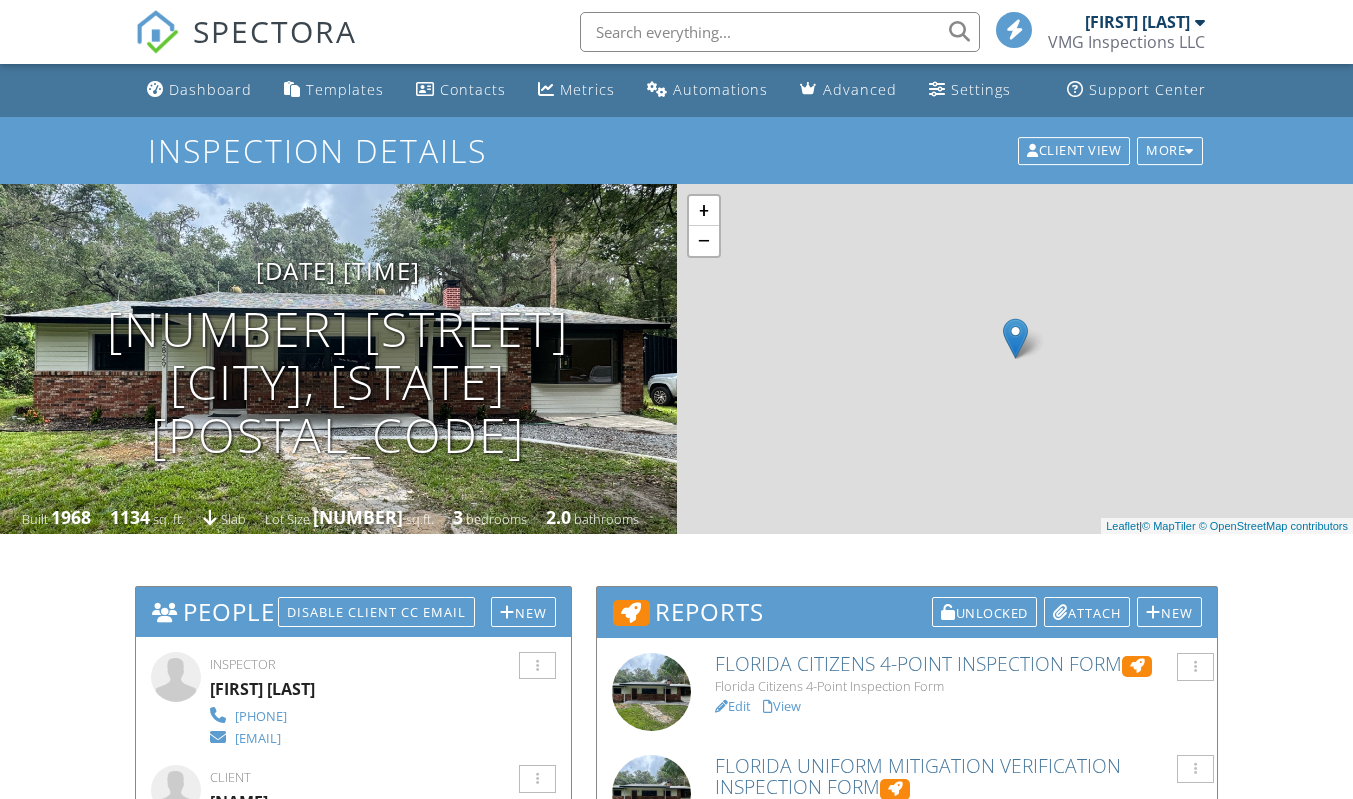 scroll, scrollTop: 0, scrollLeft: 0, axis: both 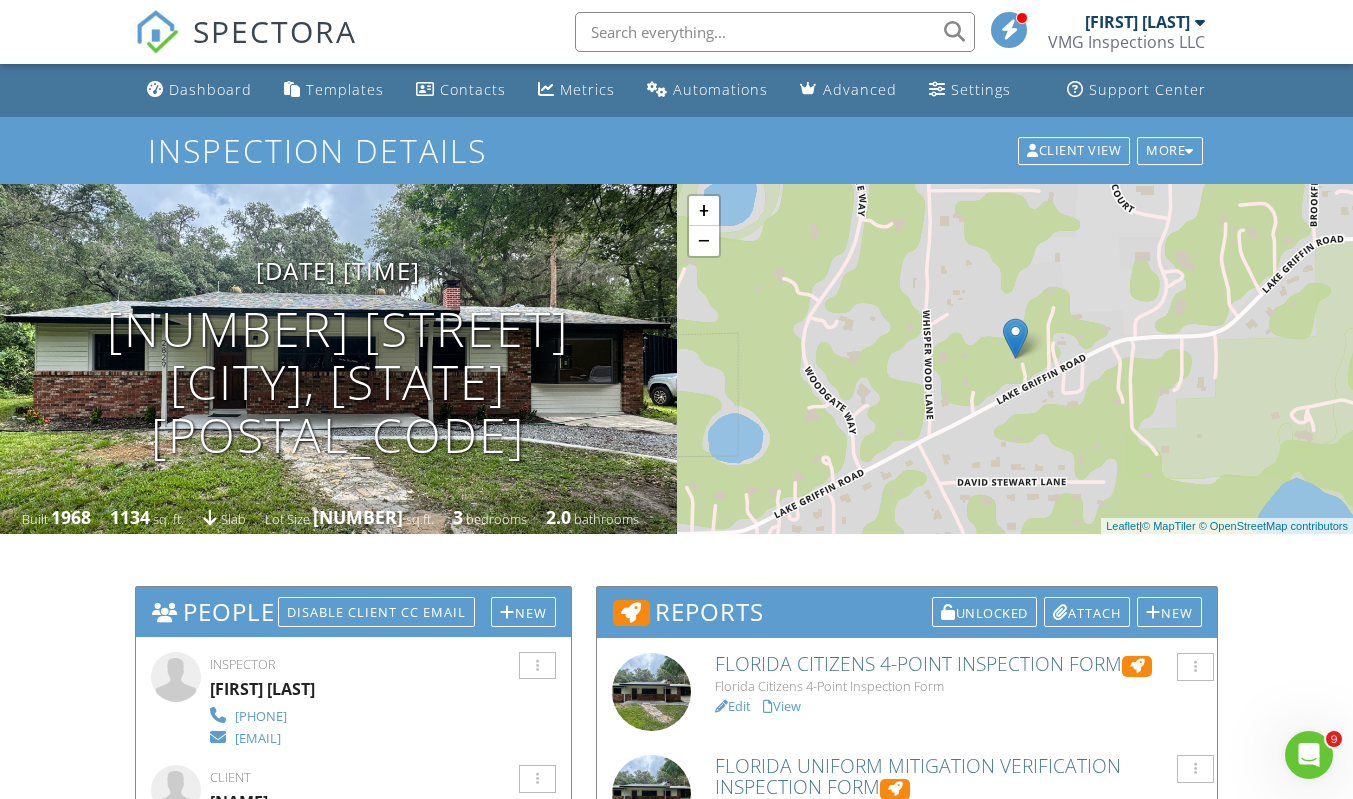 click on "View" at bounding box center [782, 706] 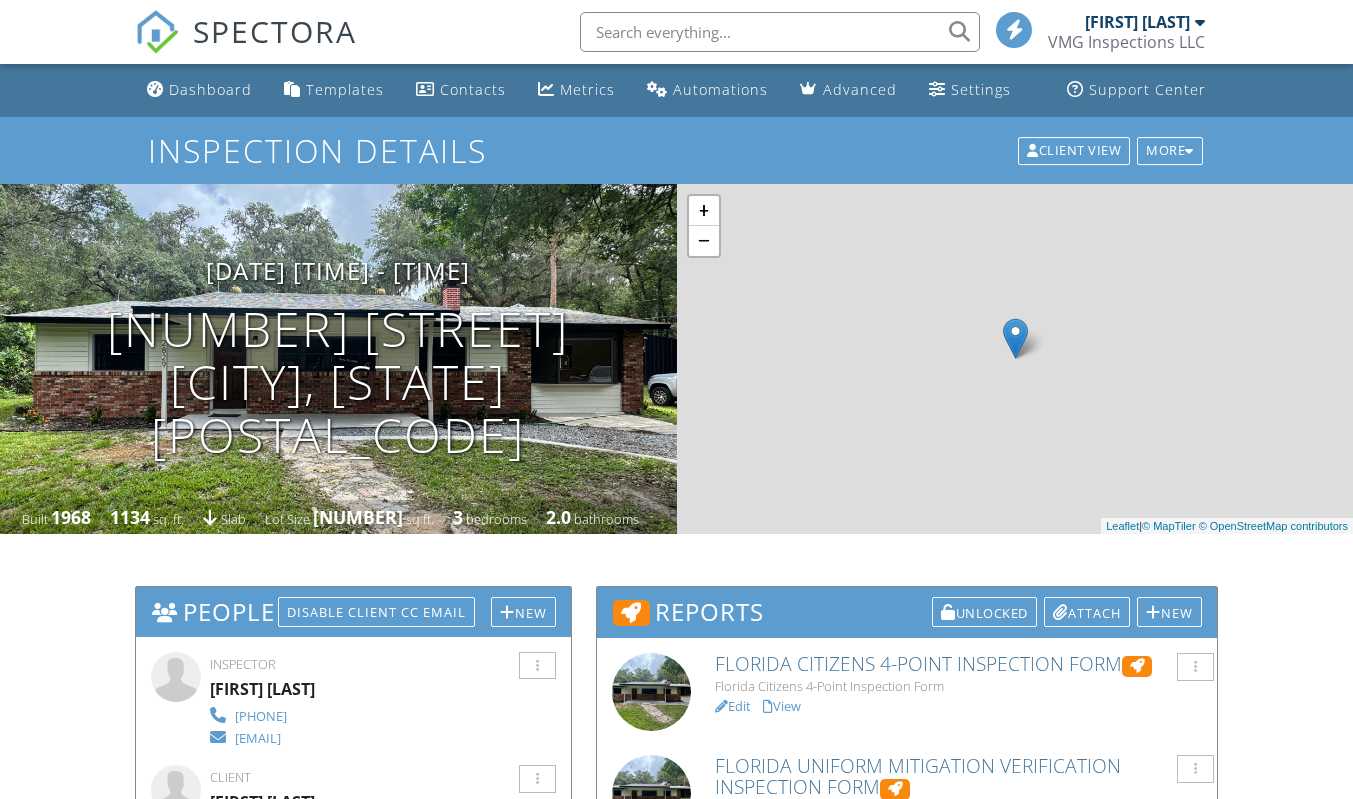scroll, scrollTop: 494, scrollLeft: 0, axis: vertical 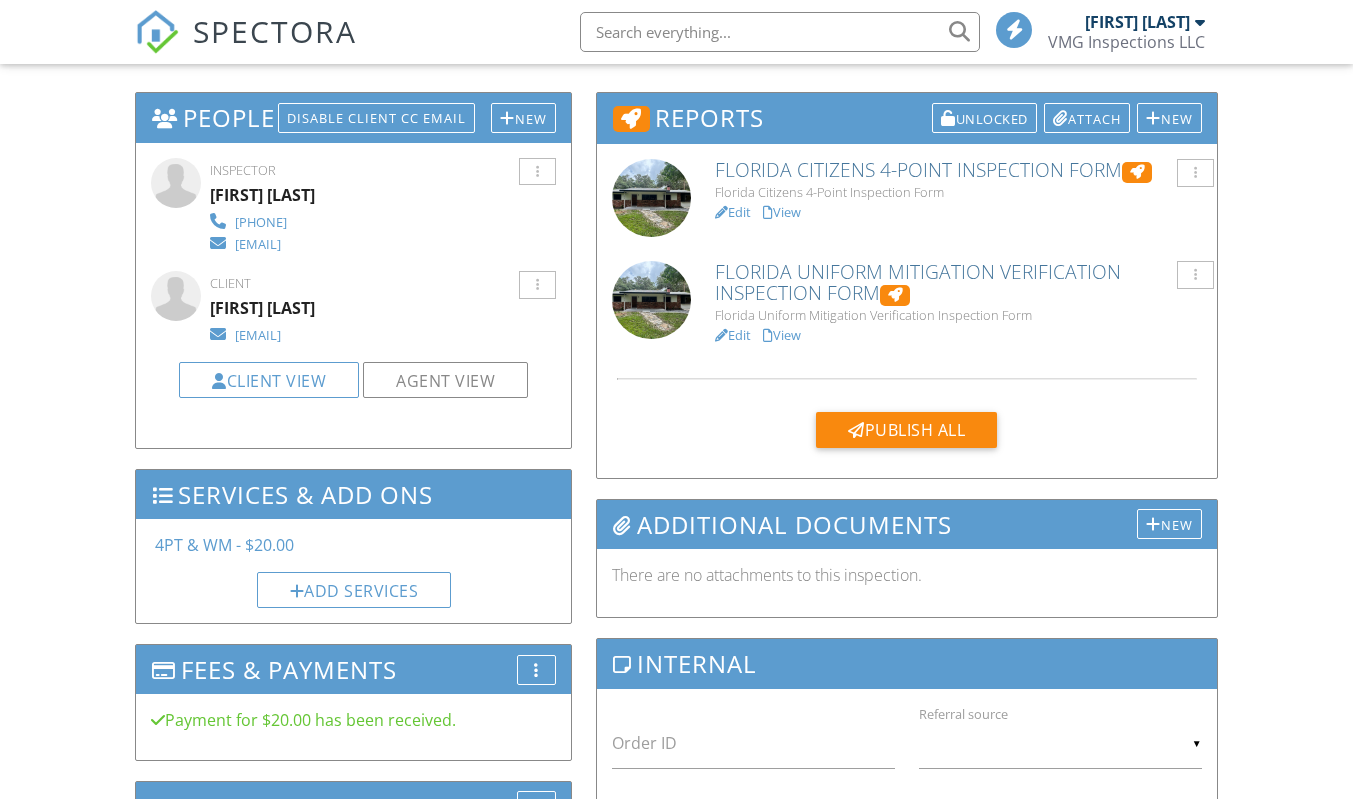 click at bounding box center [856, 430] 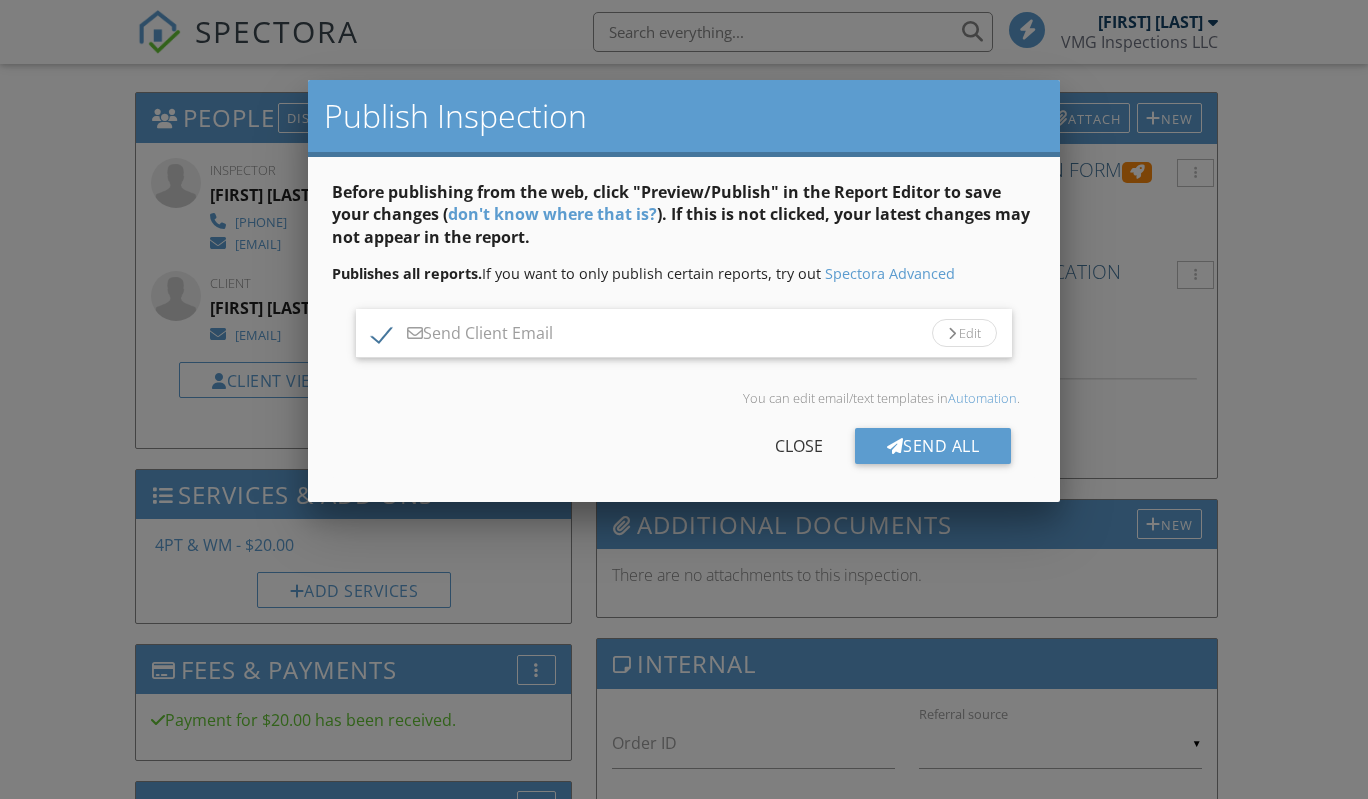 click on "Send All" at bounding box center (933, 446) 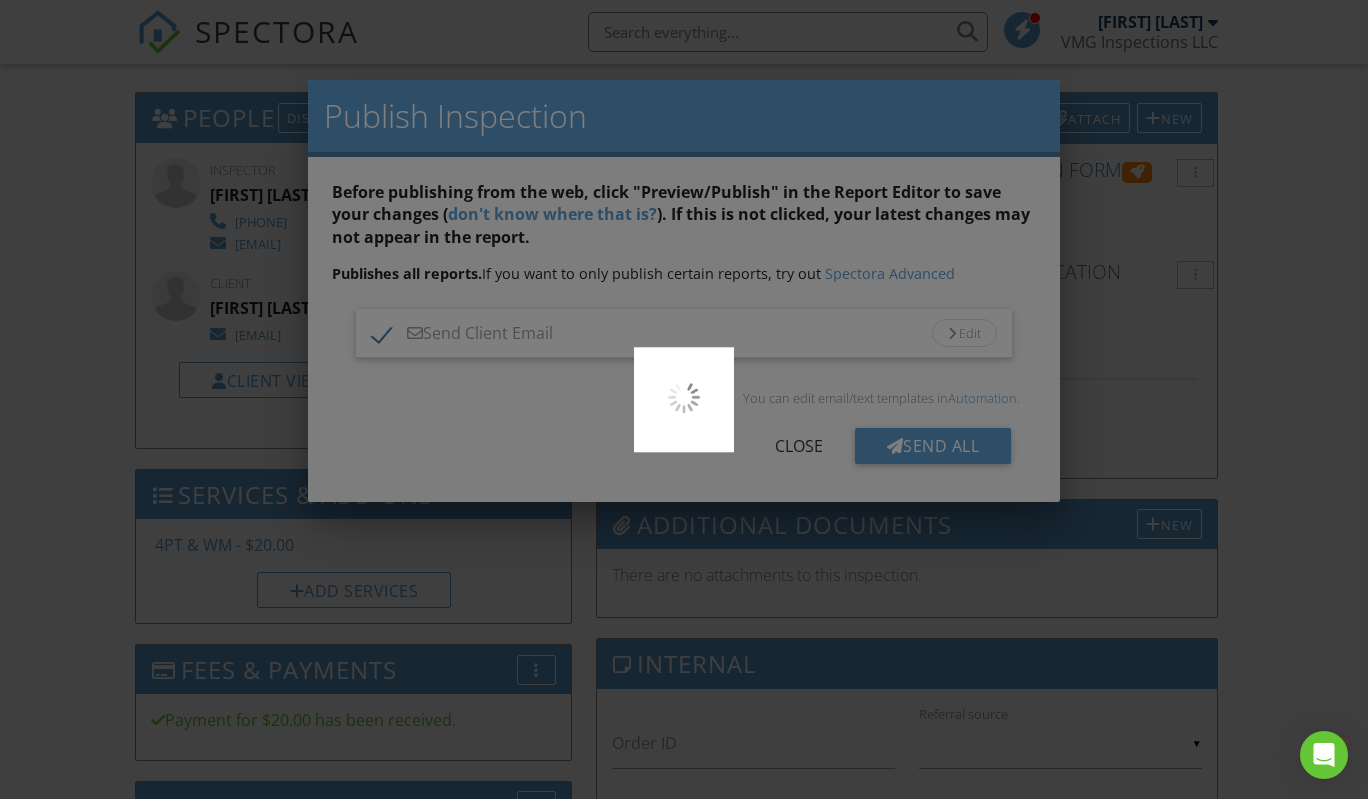 scroll, scrollTop: 0, scrollLeft: 0, axis: both 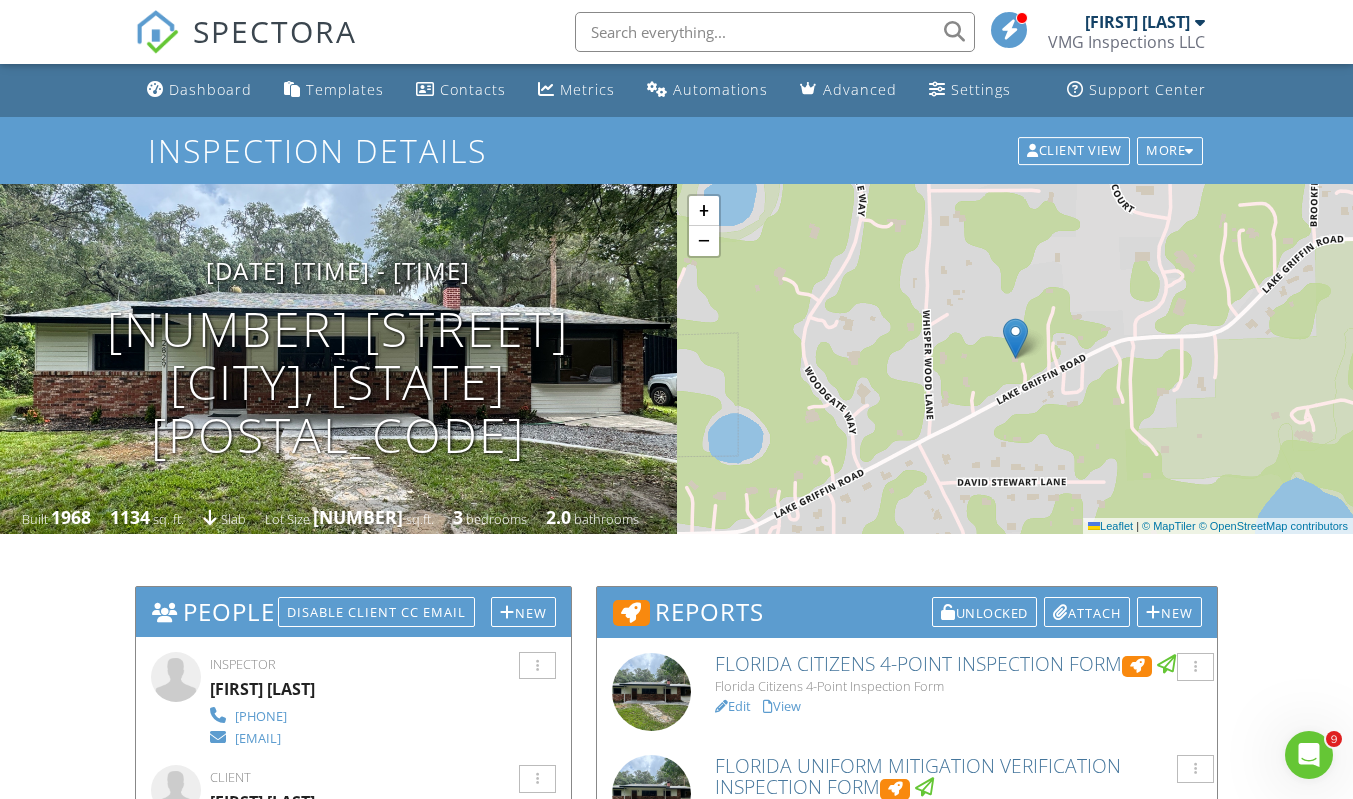 click on "Dashboard" at bounding box center [210, 89] 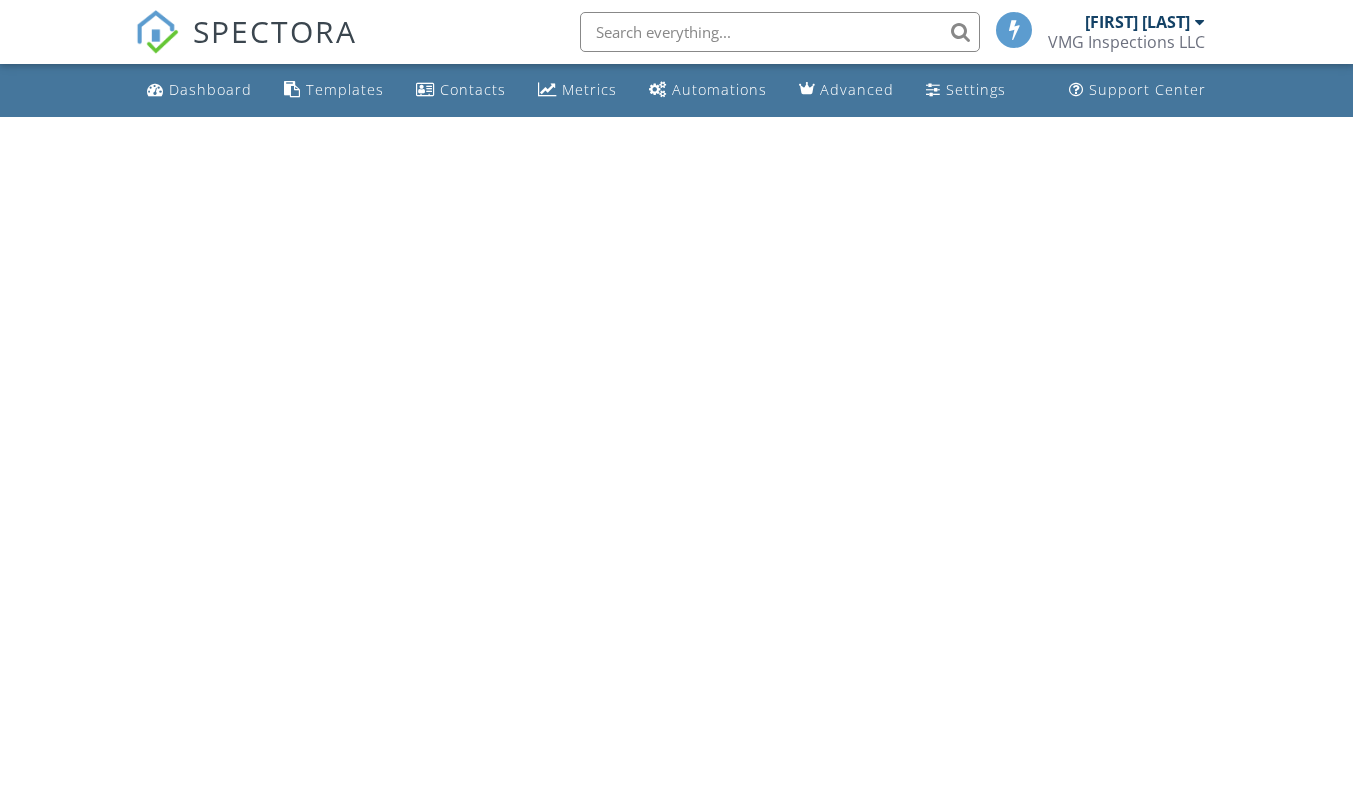 scroll, scrollTop: 0, scrollLeft: 0, axis: both 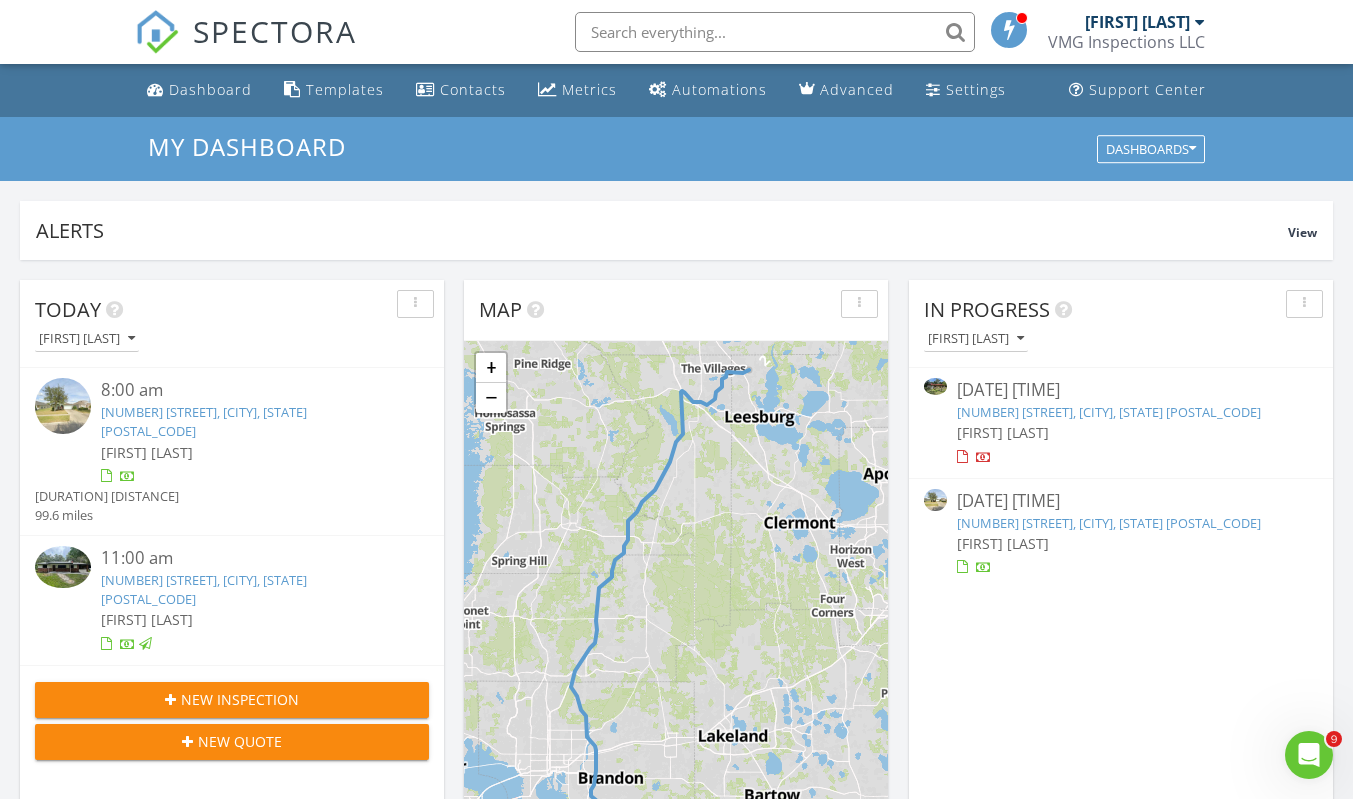 click on "[NUMBER] [STREET], [CITY], [STATE] [POSTAL_CODE]" at bounding box center [204, 421] 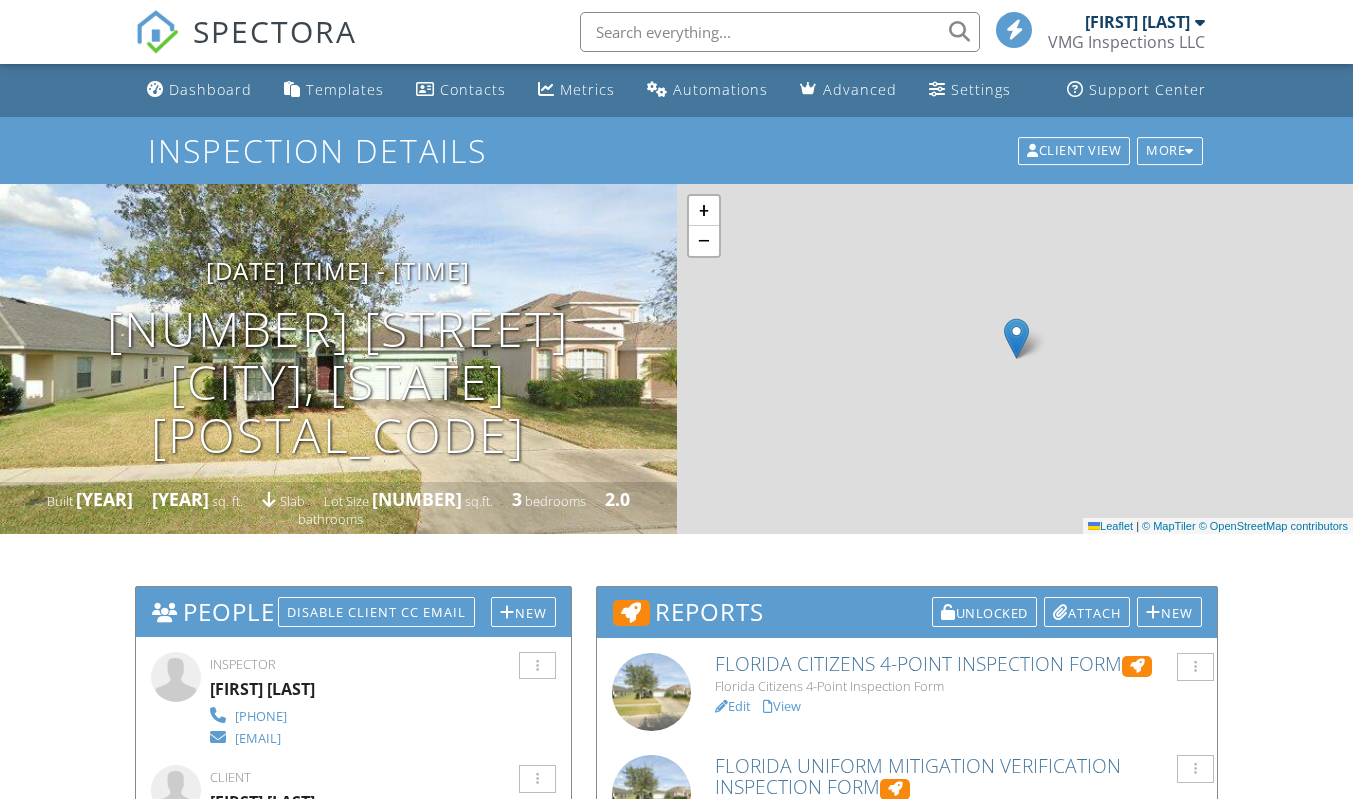 scroll, scrollTop: 0, scrollLeft: 0, axis: both 